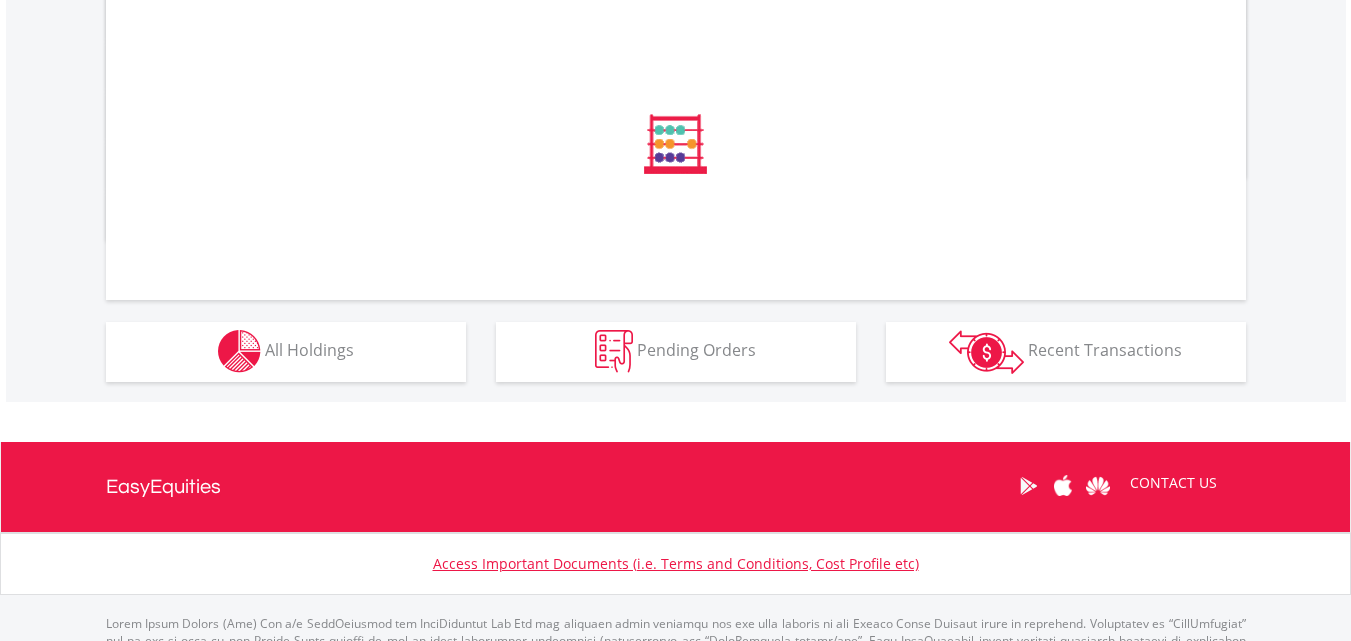 scroll, scrollTop: 1152, scrollLeft: 0, axis: vertical 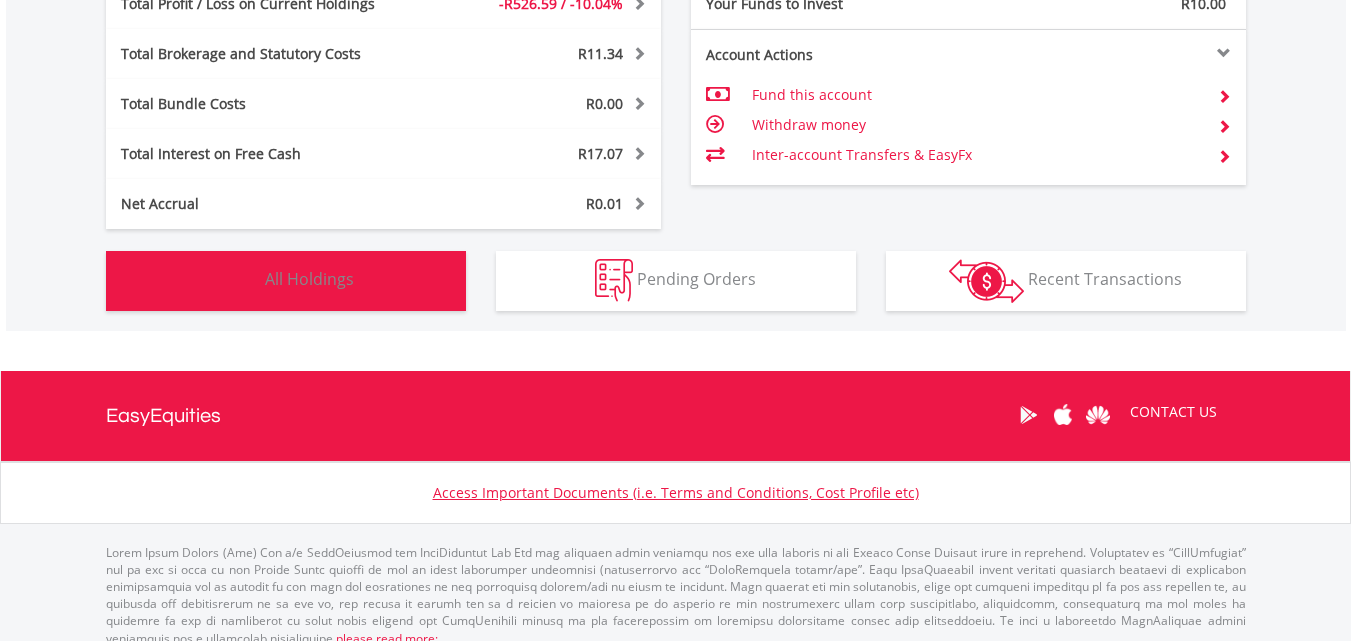 click on "All Holdings" at bounding box center (309, 279) 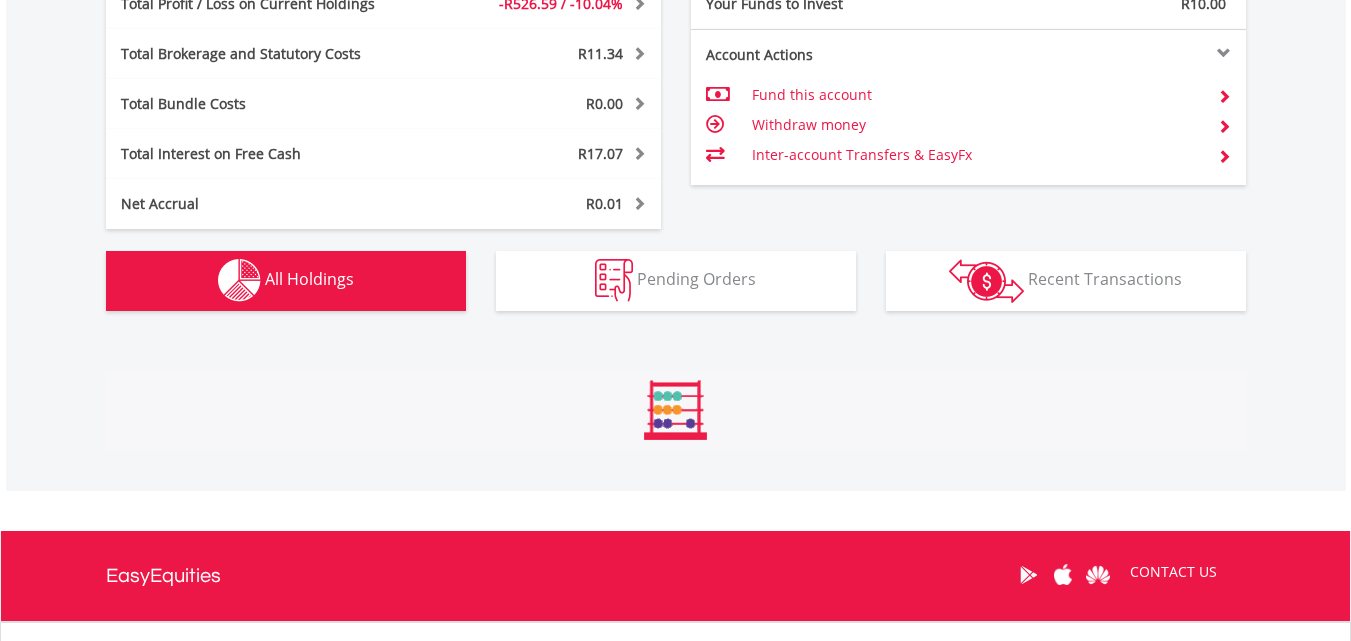 scroll, scrollTop: 1523, scrollLeft: 0, axis: vertical 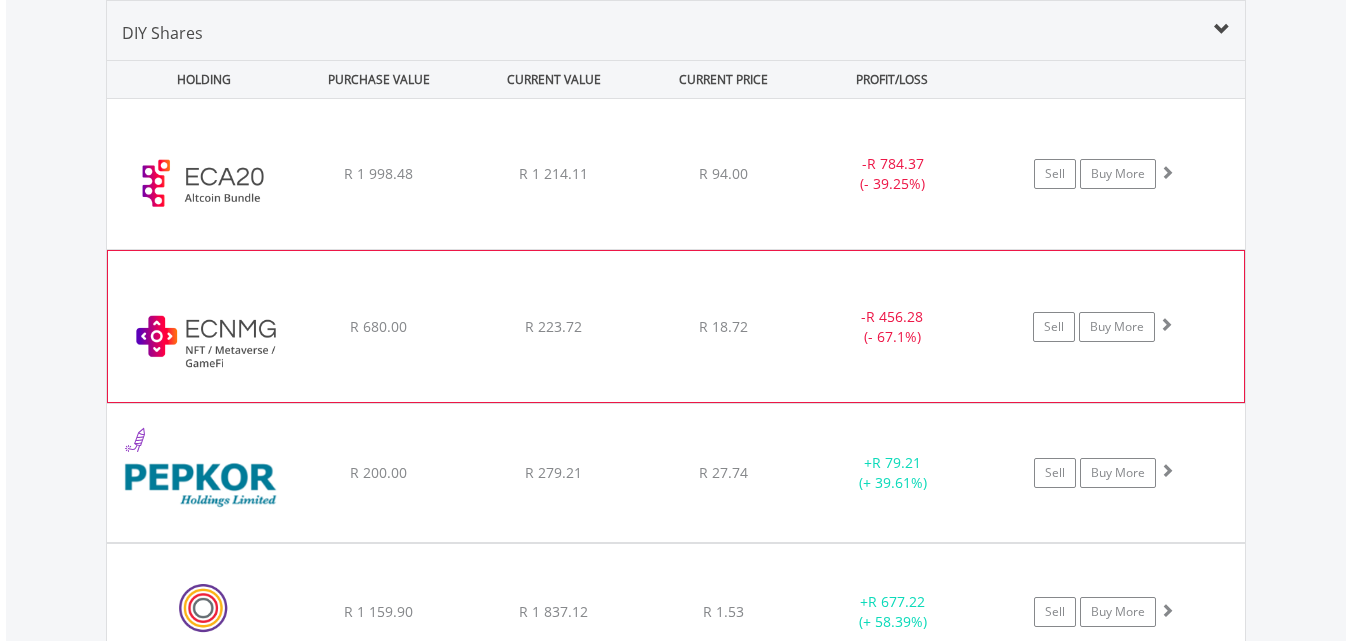 click at bounding box center [1166, 324] 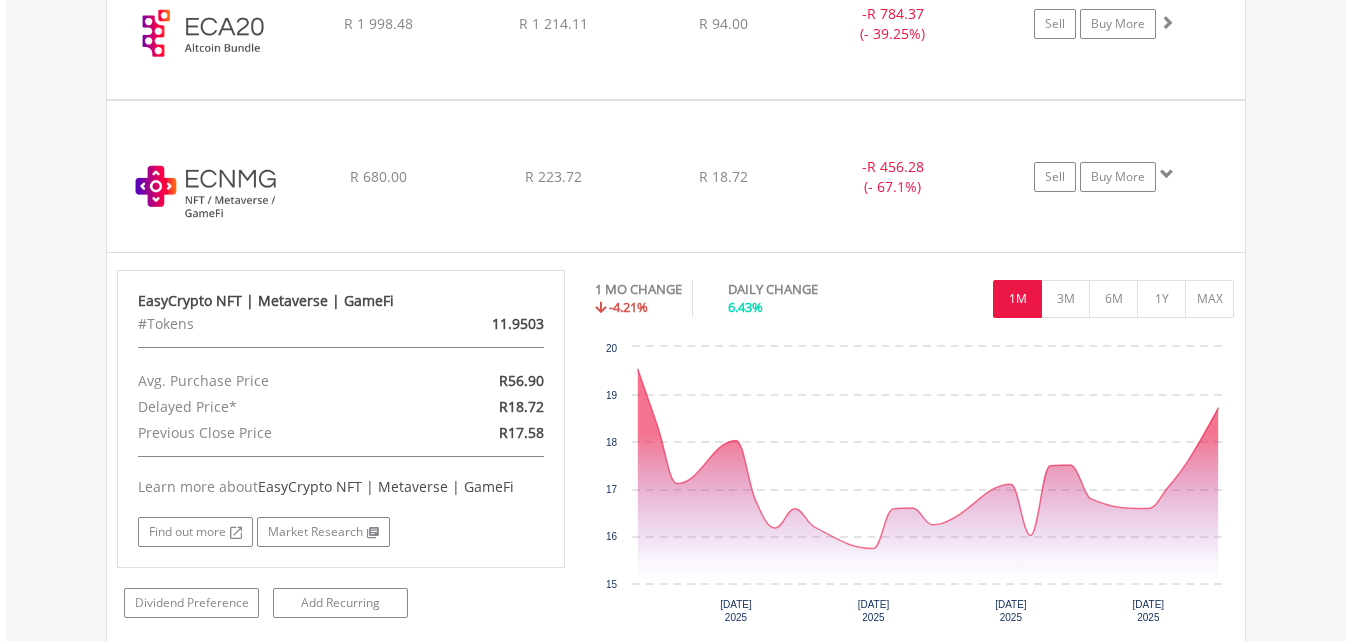 scroll, scrollTop: 1623, scrollLeft: 0, axis: vertical 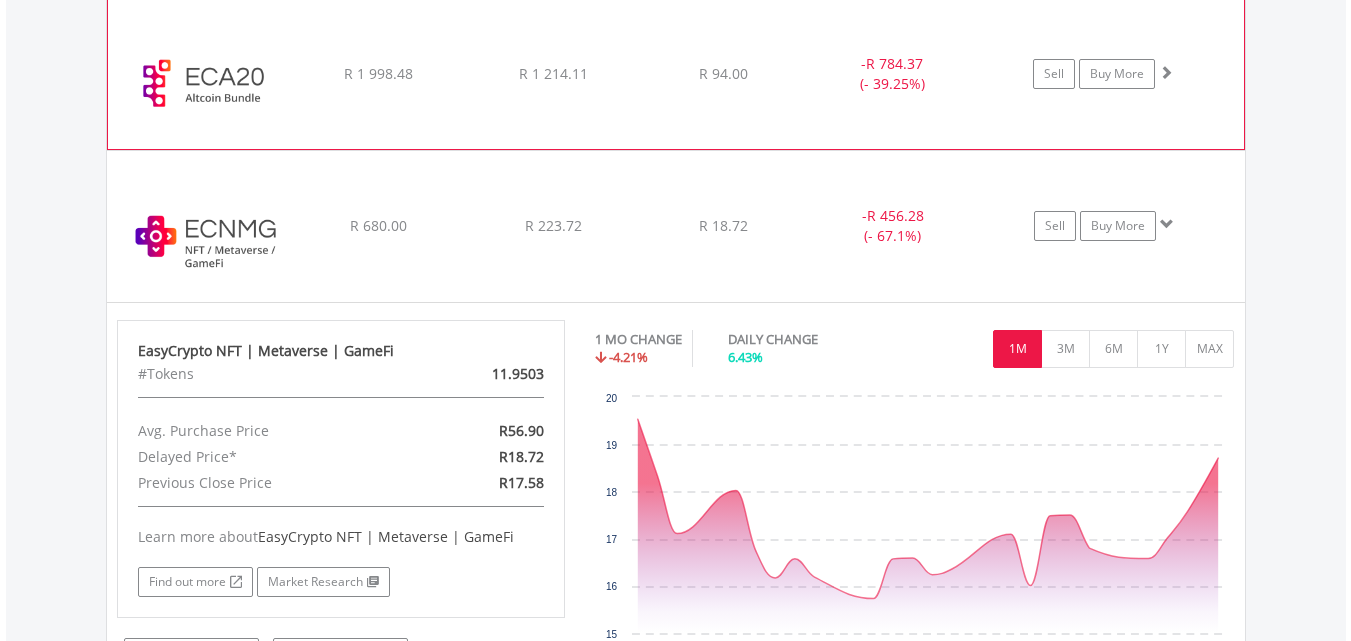 click at bounding box center (1166, 72) 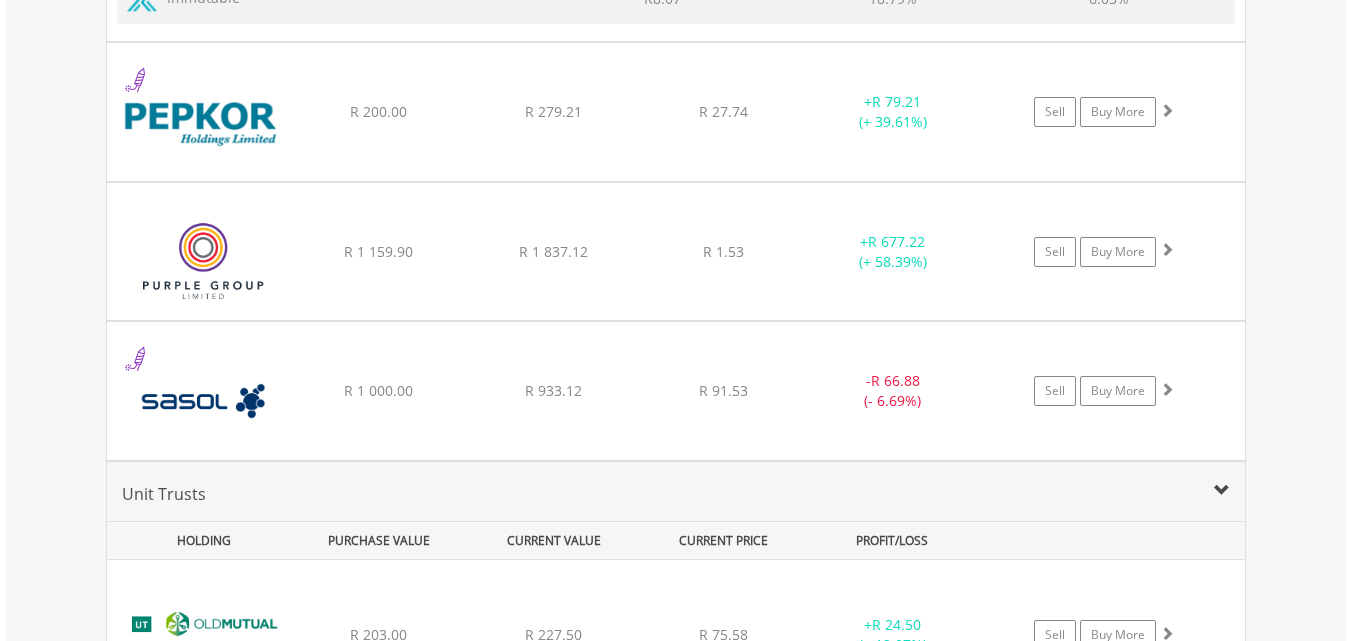 scroll, scrollTop: 4123, scrollLeft: 0, axis: vertical 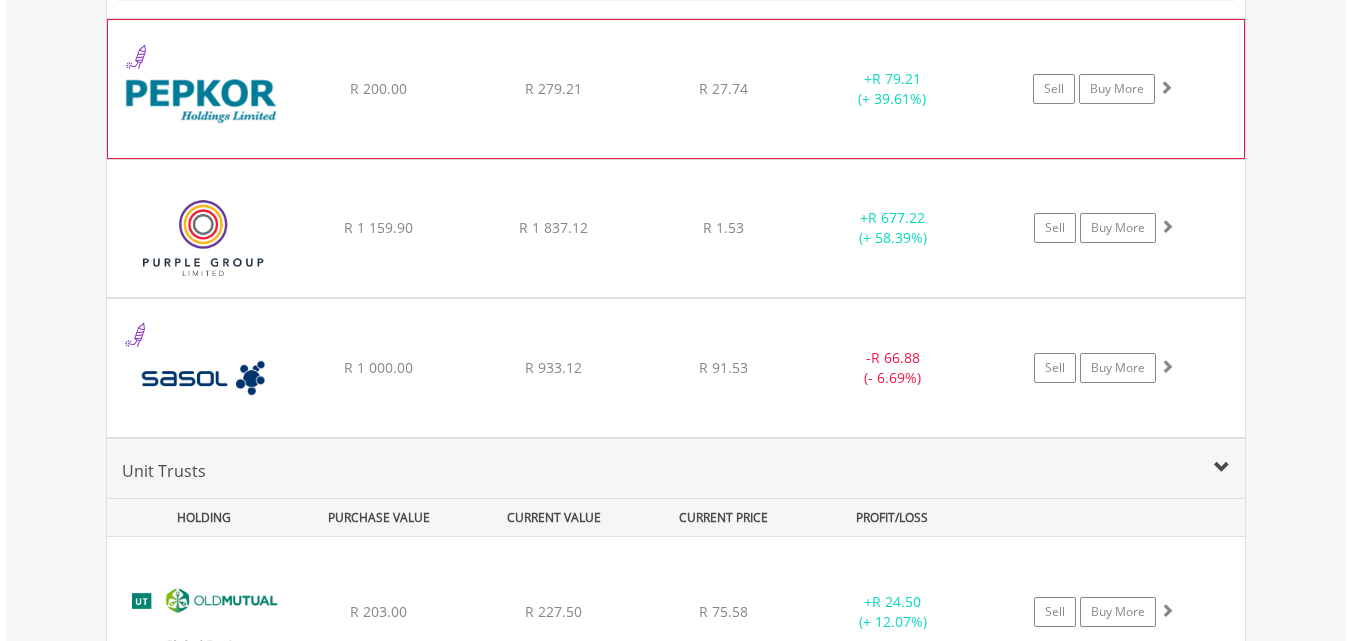 click at bounding box center (1166, 87) 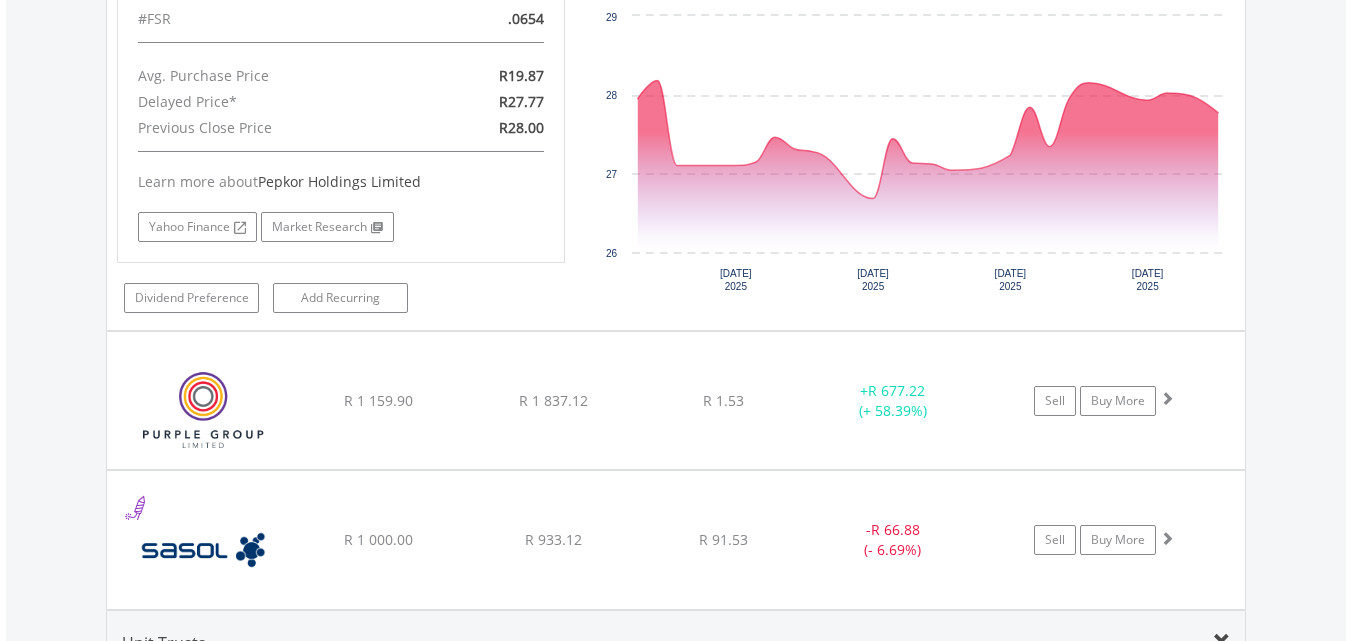 scroll, scrollTop: 4723, scrollLeft: 0, axis: vertical 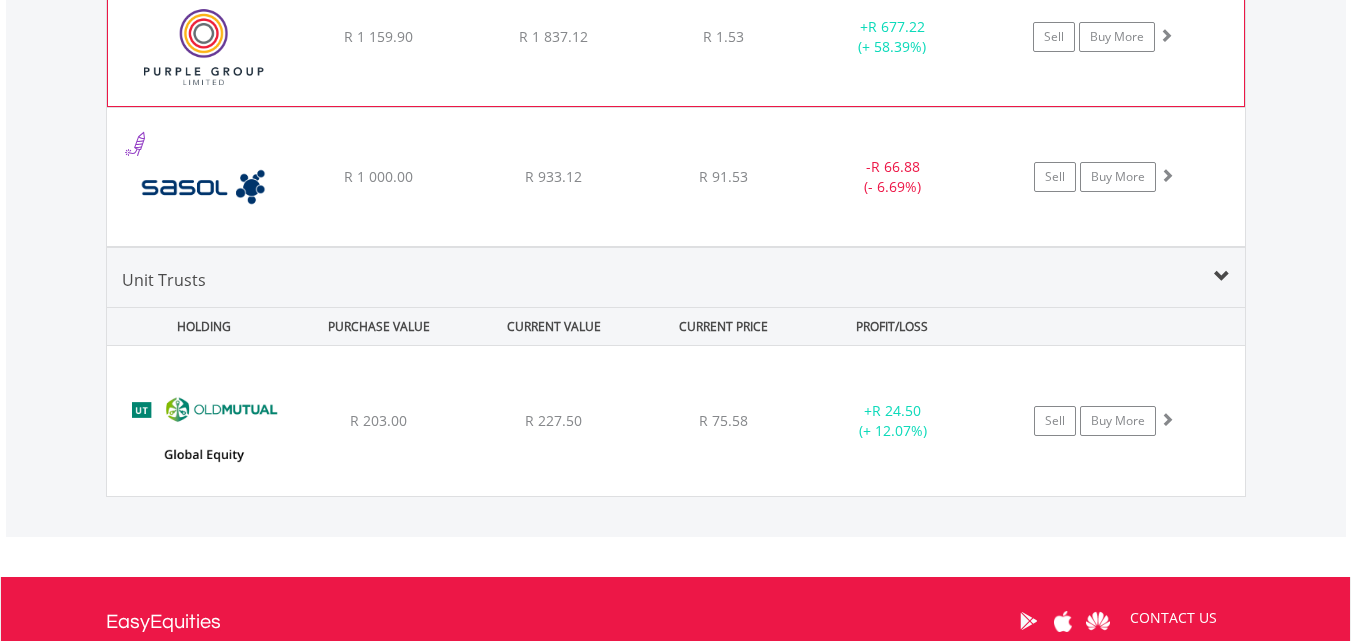 click at bounding box center (1166, 35) 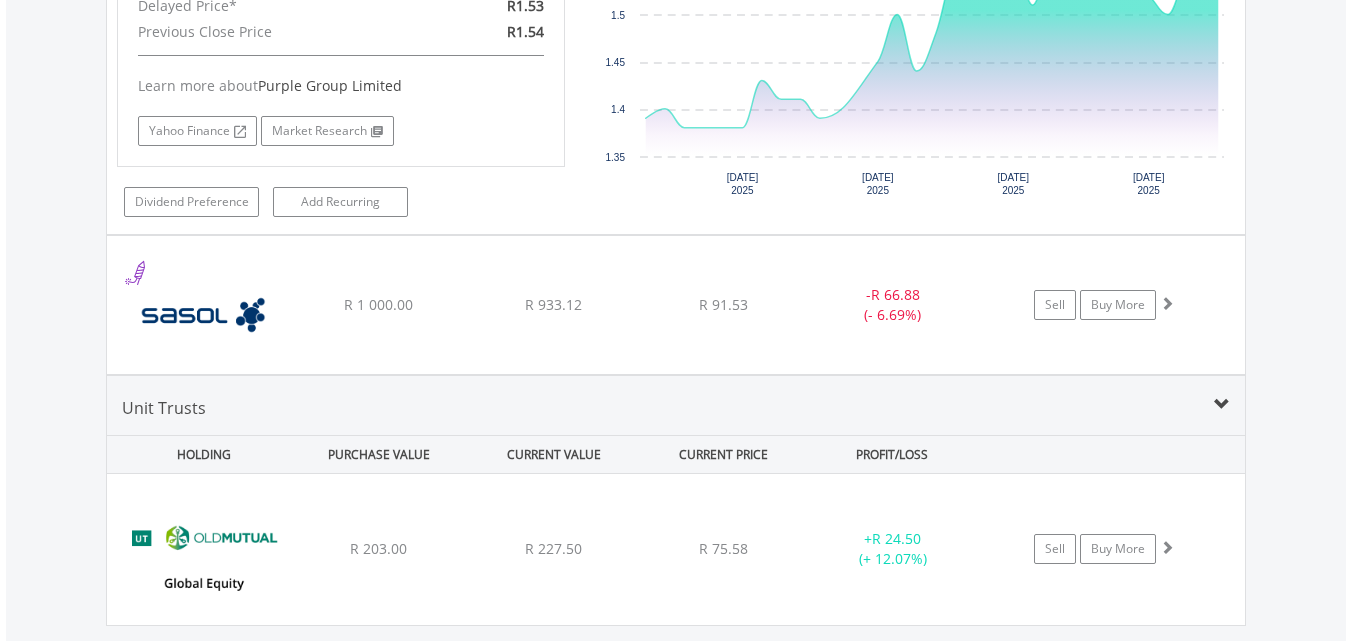 scroll, scrollTop: 5223, scrollLeft: 0, axis: vertical 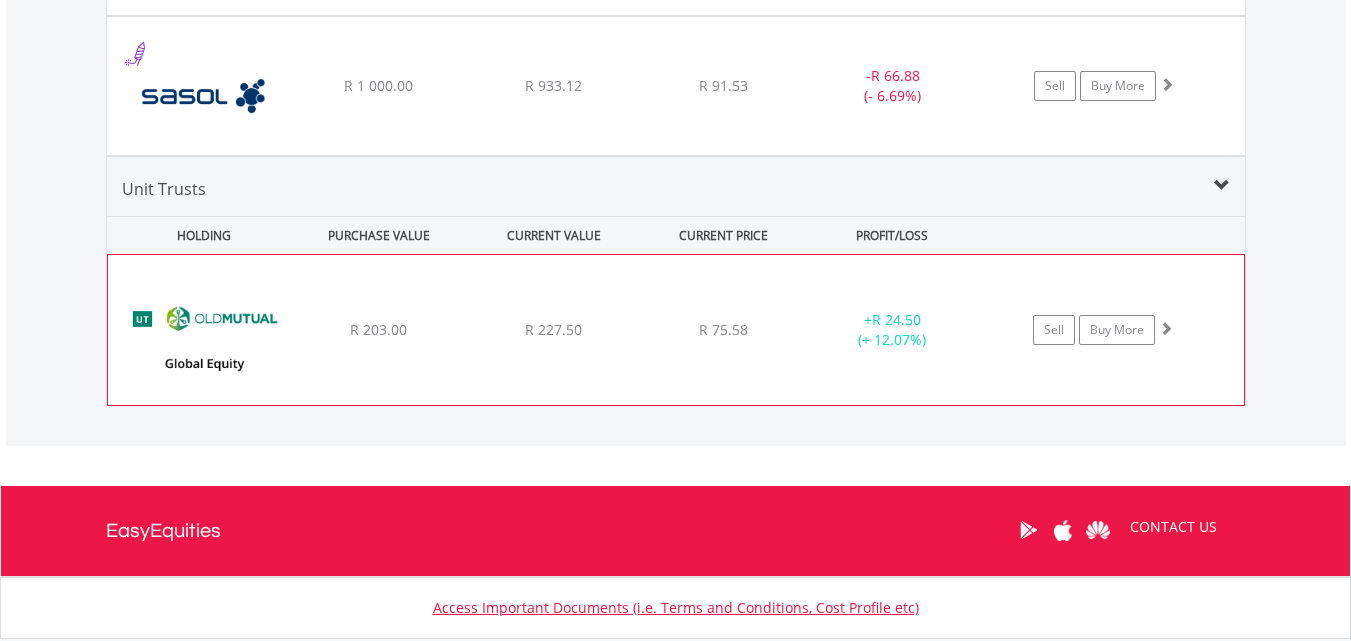 click at bounding box center (1166, 328) 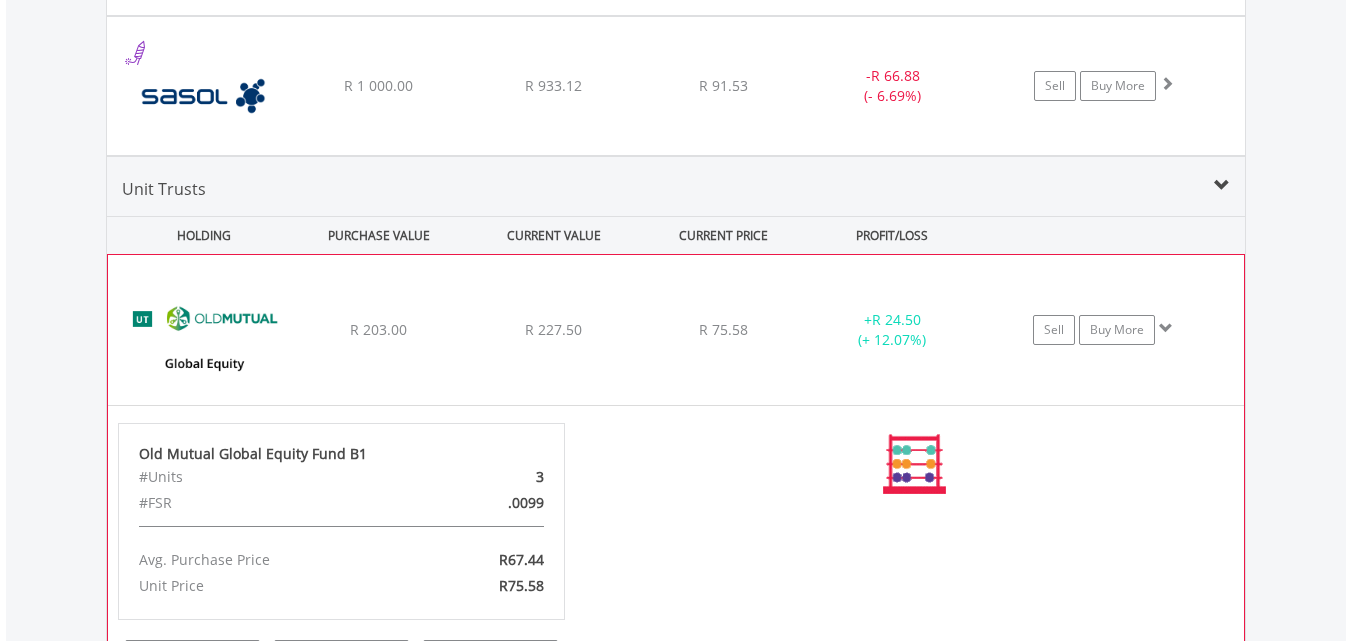 scroll, scrollTop: 5223, scrollLeft: 0, axis: vertical 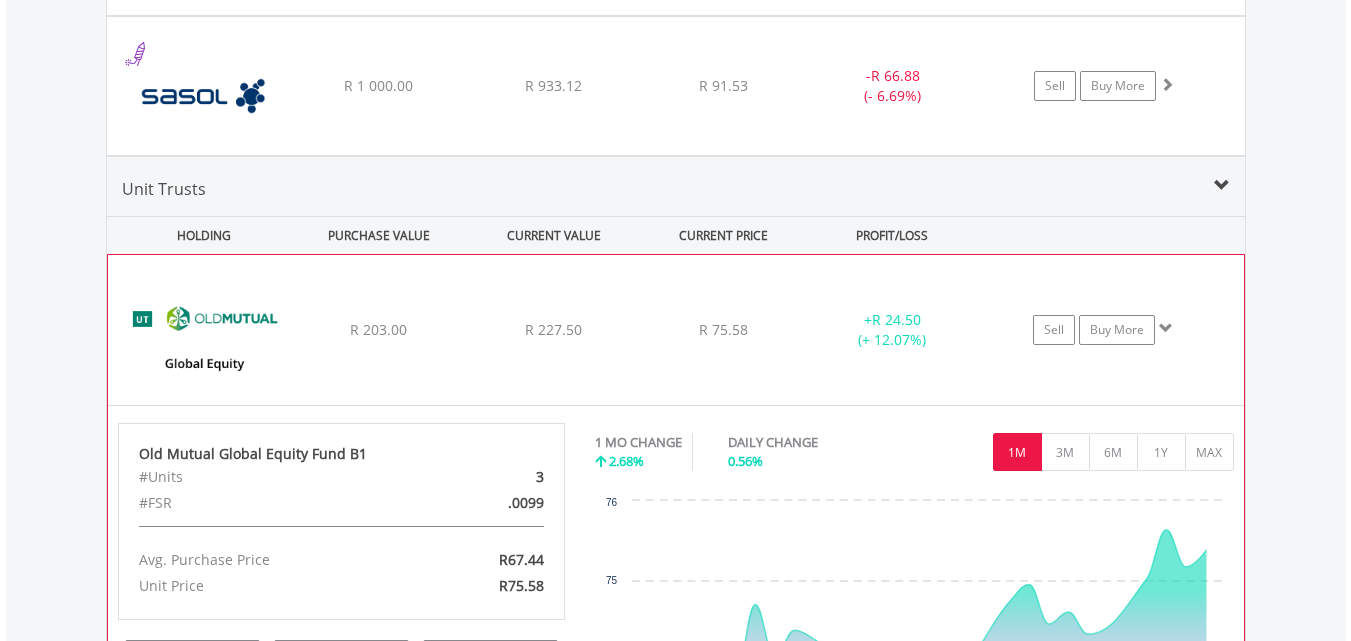 click at bounding box center [1166, 328] 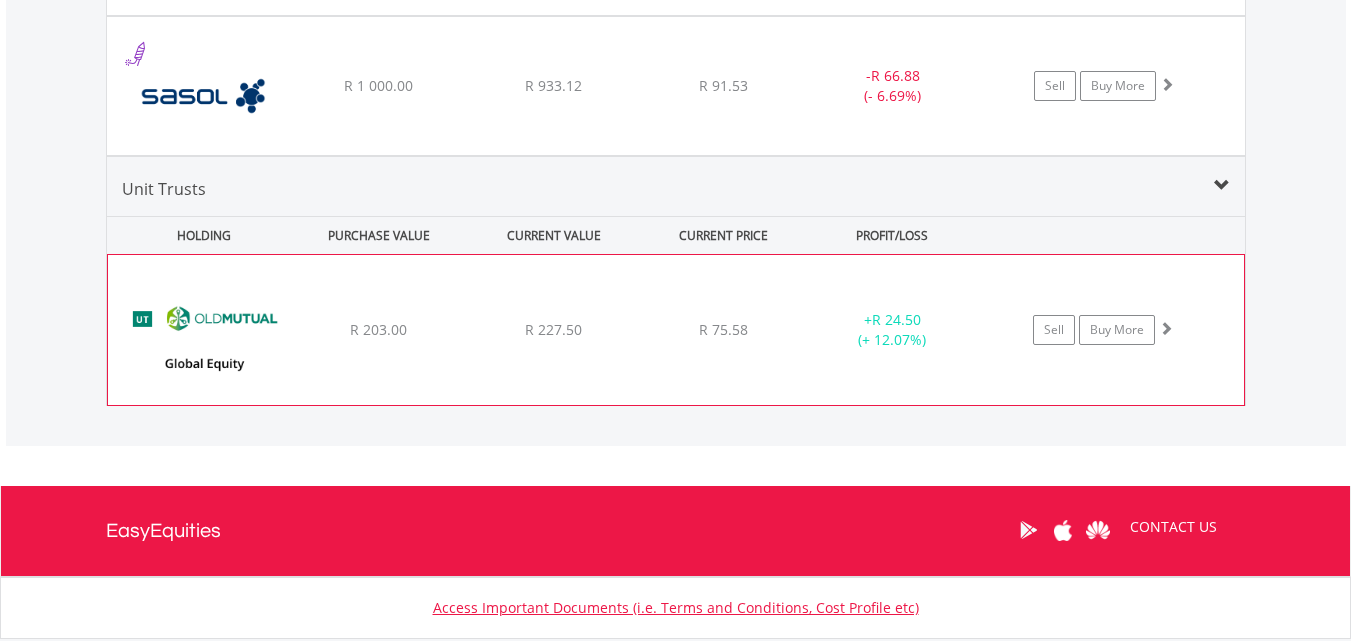 click at bounding box center (1166, 328) 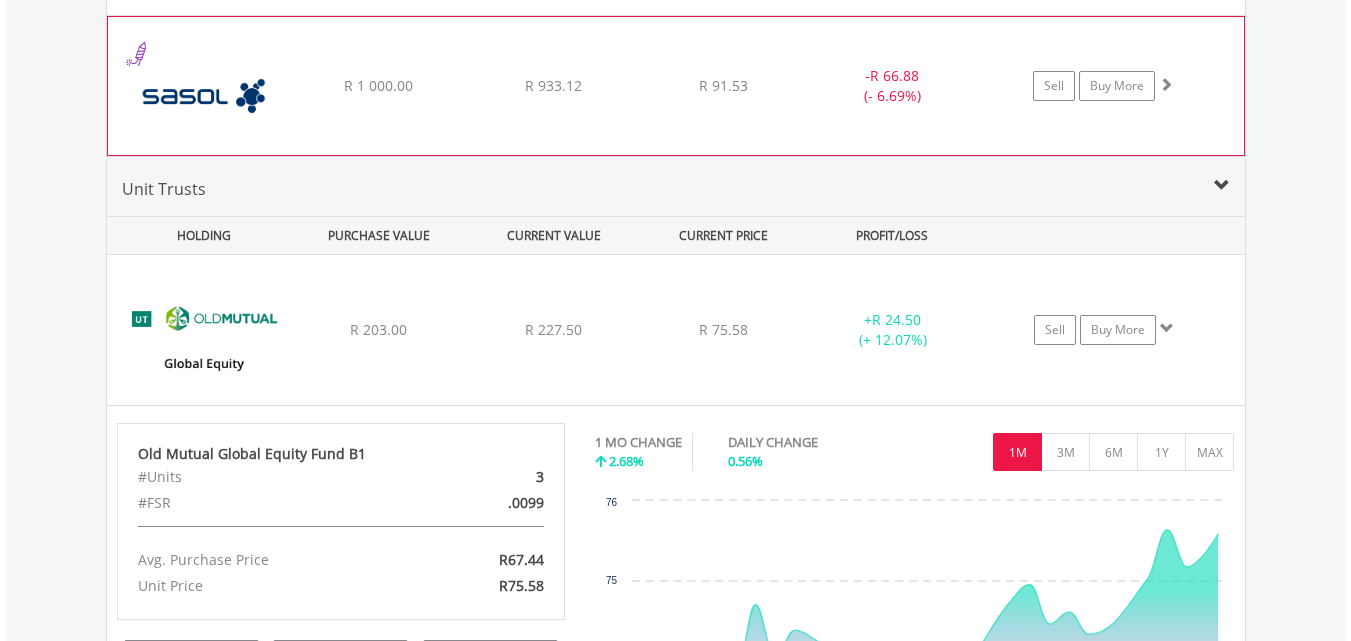 click at bounding box center (1167, -3527) 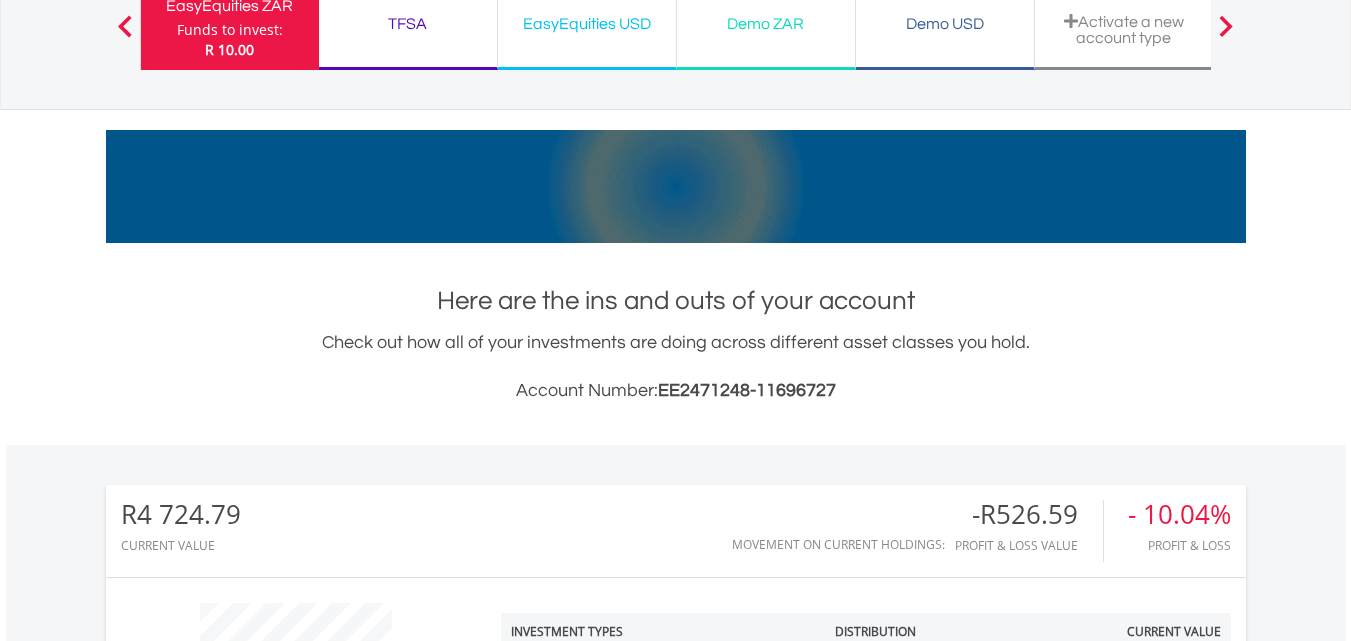 scroll, scrollTop: 23, scrollLeft: 0, axis: vertical 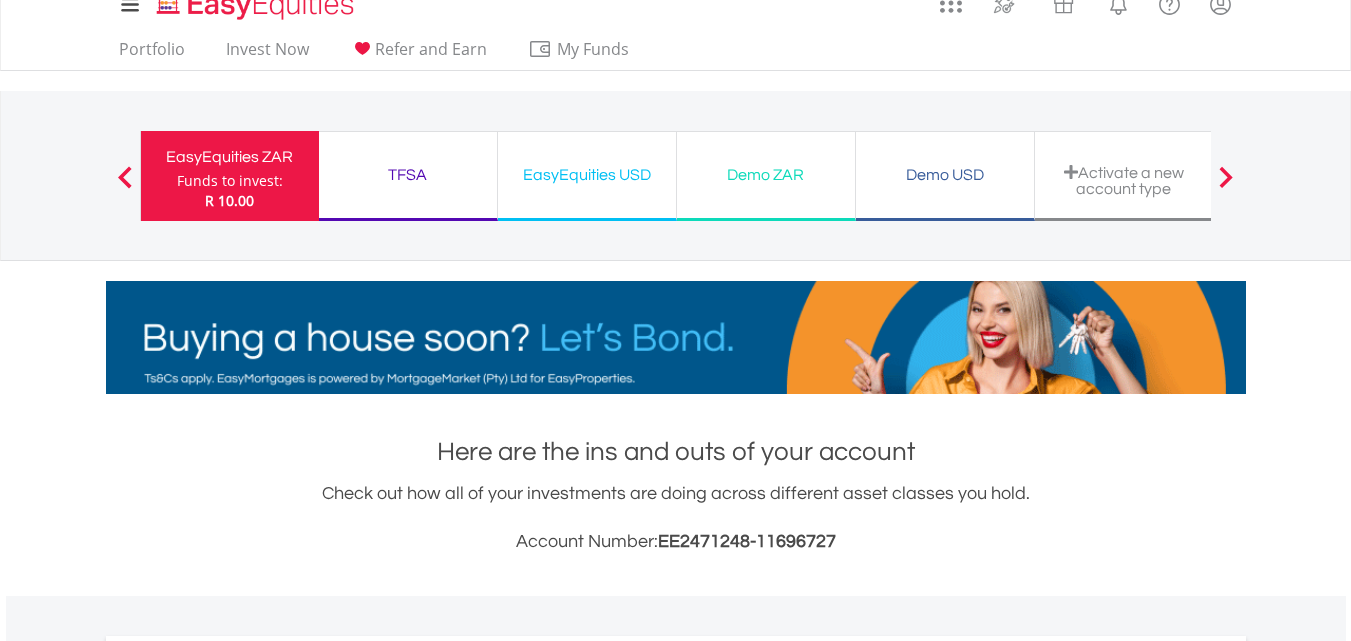 click on "EasyEquities USD" at bounding box center (587, 175) 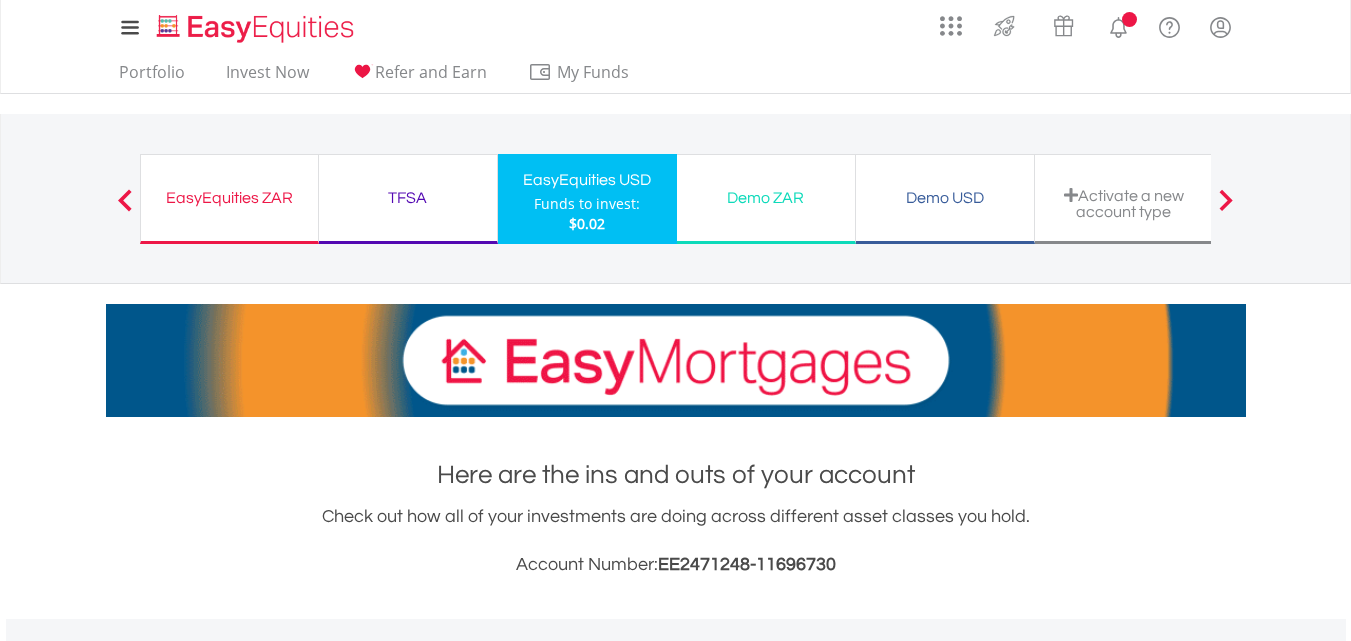 scroll, scrollTop: 0, scrollLeft: 0, axis: both 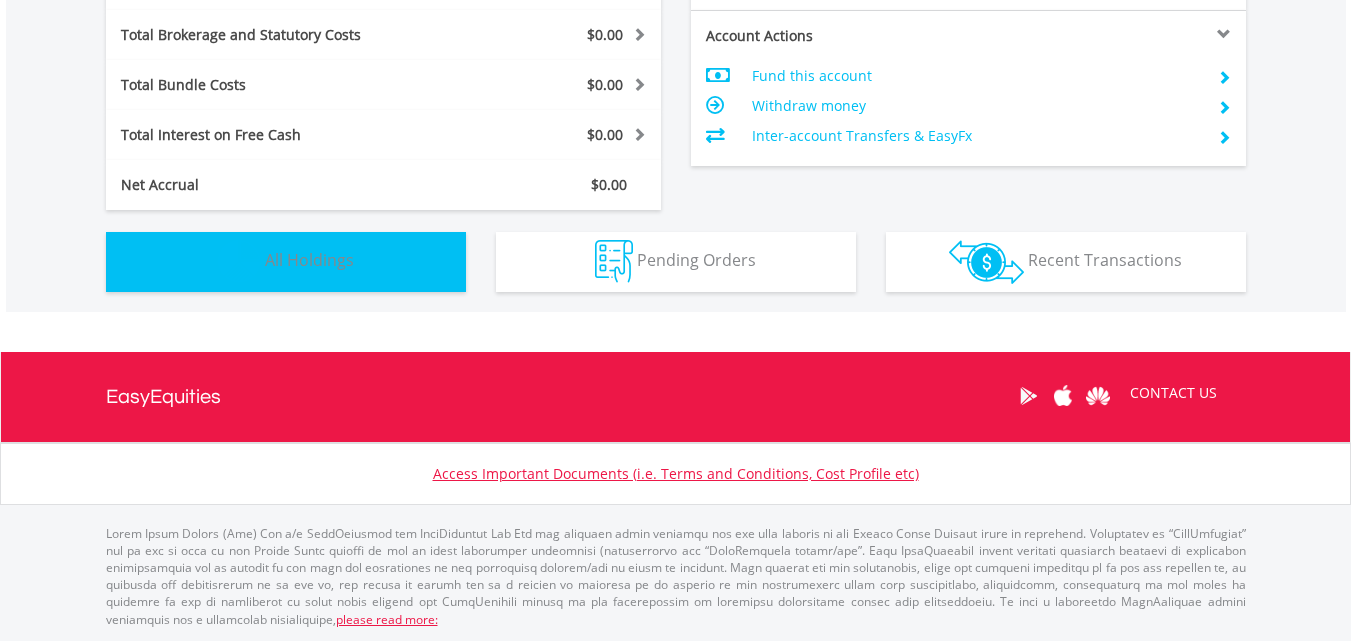 click on "All Holdings" at bounding box center [309, 260] 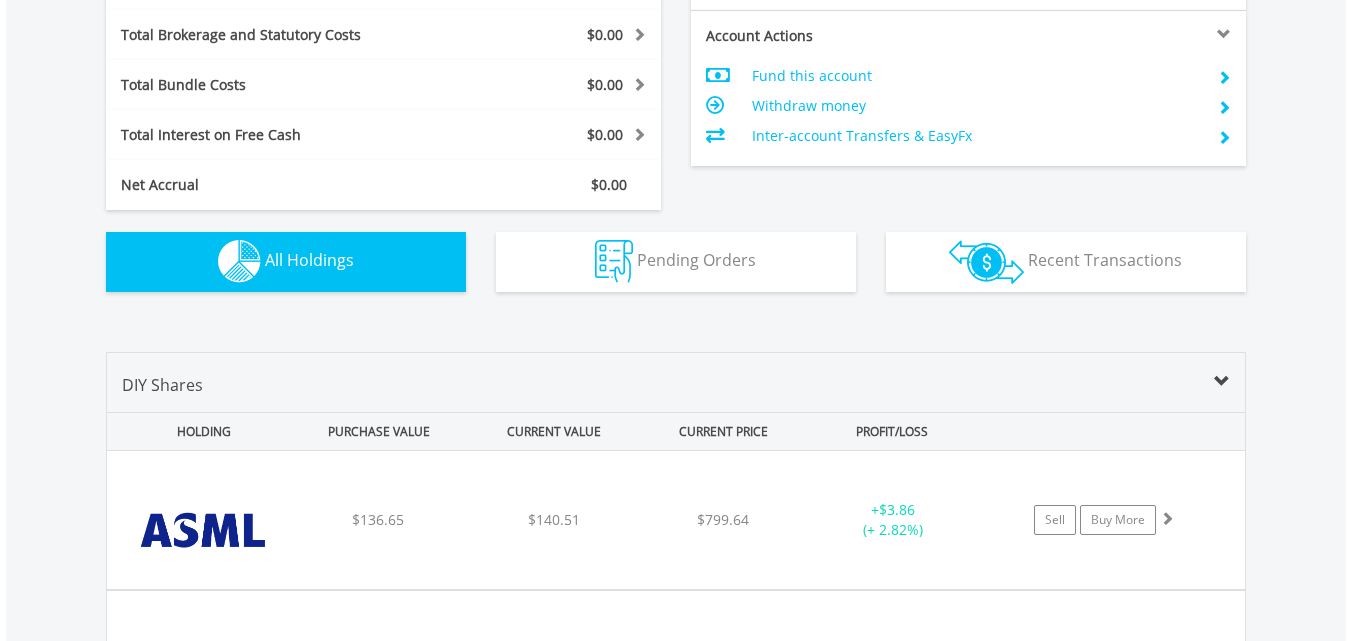 scroll, scrollTop: 1403, scrollLeft: 0, axis: vertical 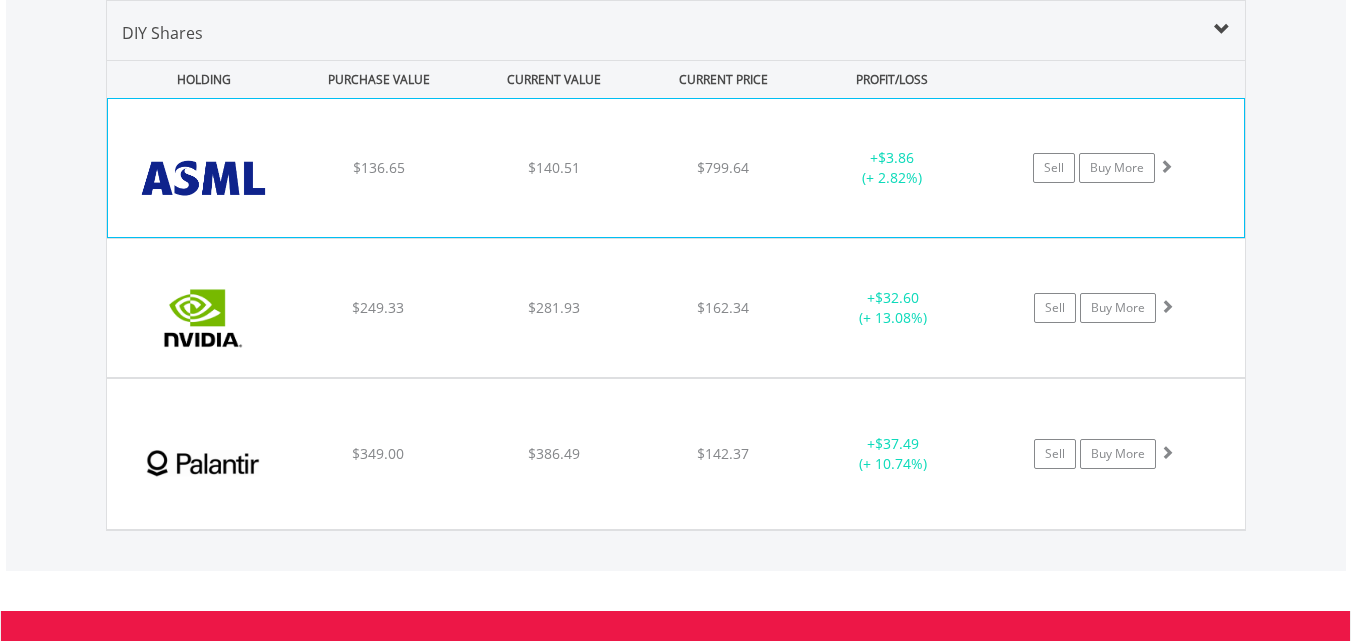 click at bounding box center (1166, 166) 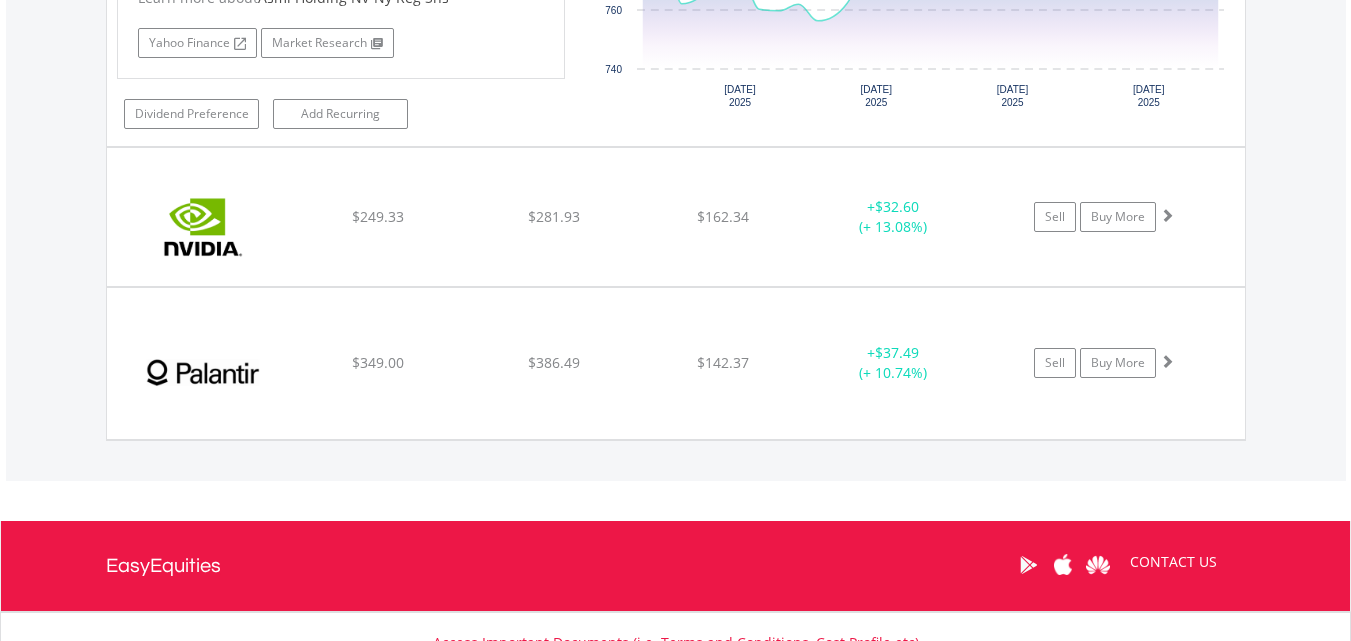 scroll, scrollTop: 1803, scrollLeft: 0, axis: vertical 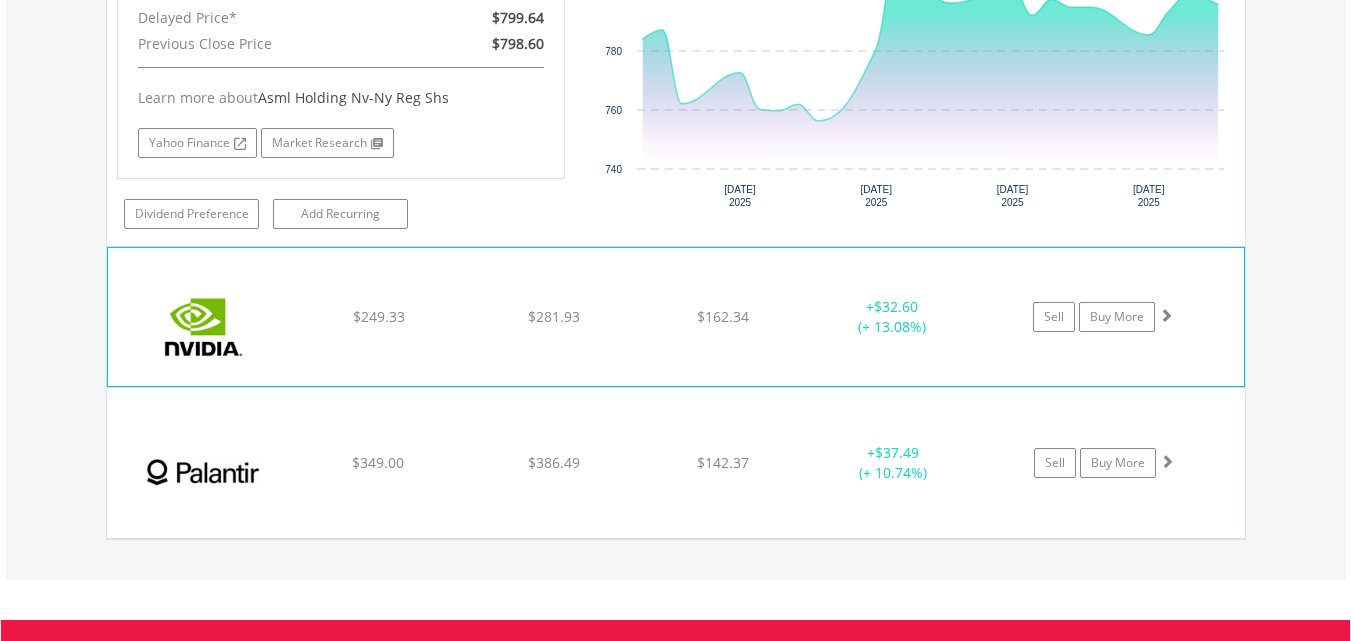 click at bounding box center [1166, 315] 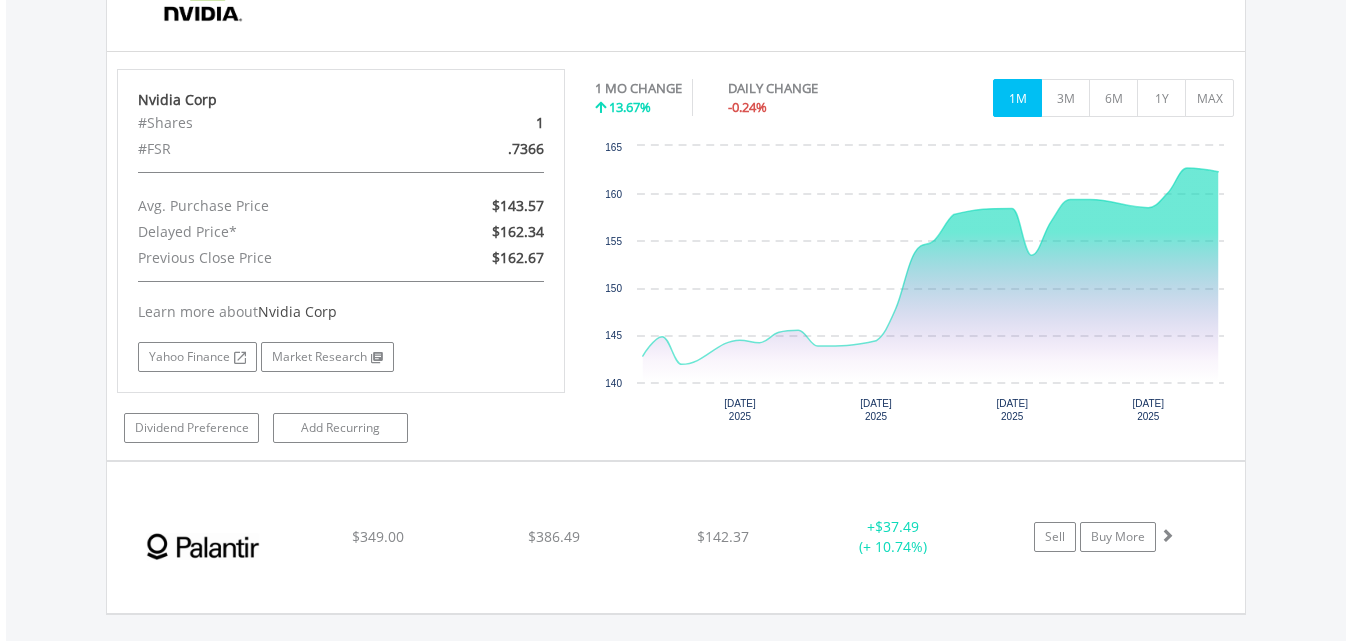scroll, scrollTop: 2203, scrollLeft: 0, axis: vertical 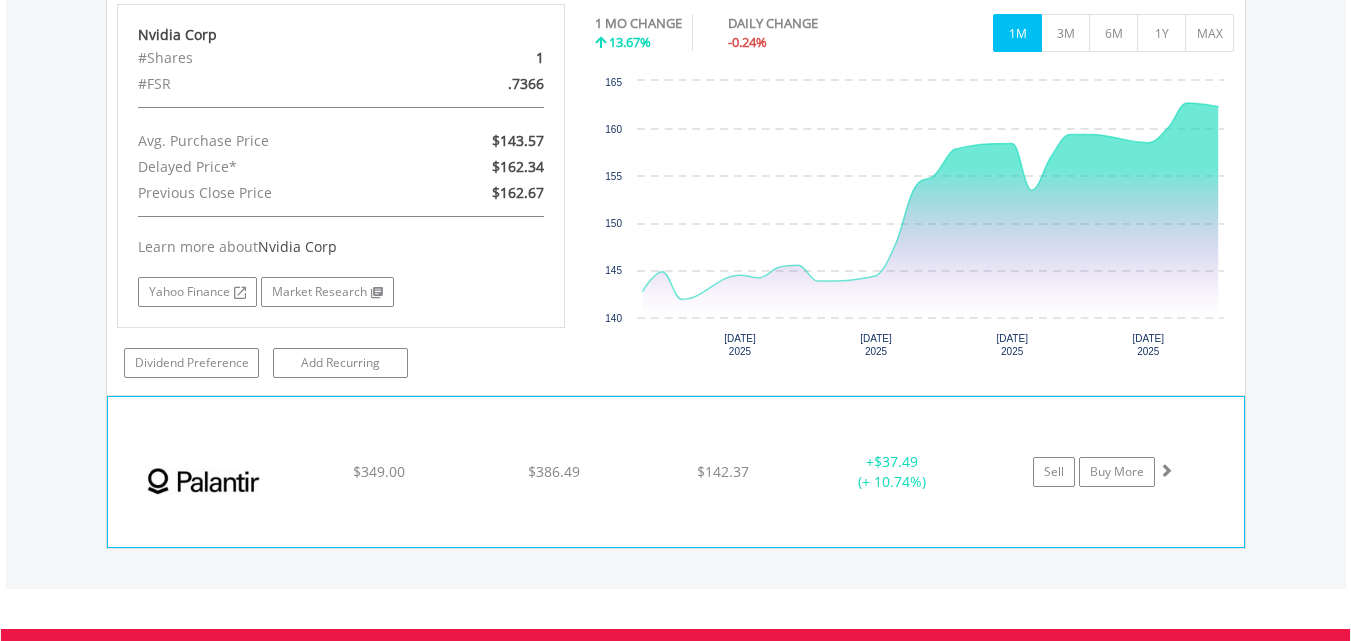 click at bounding box center (1166, 470) 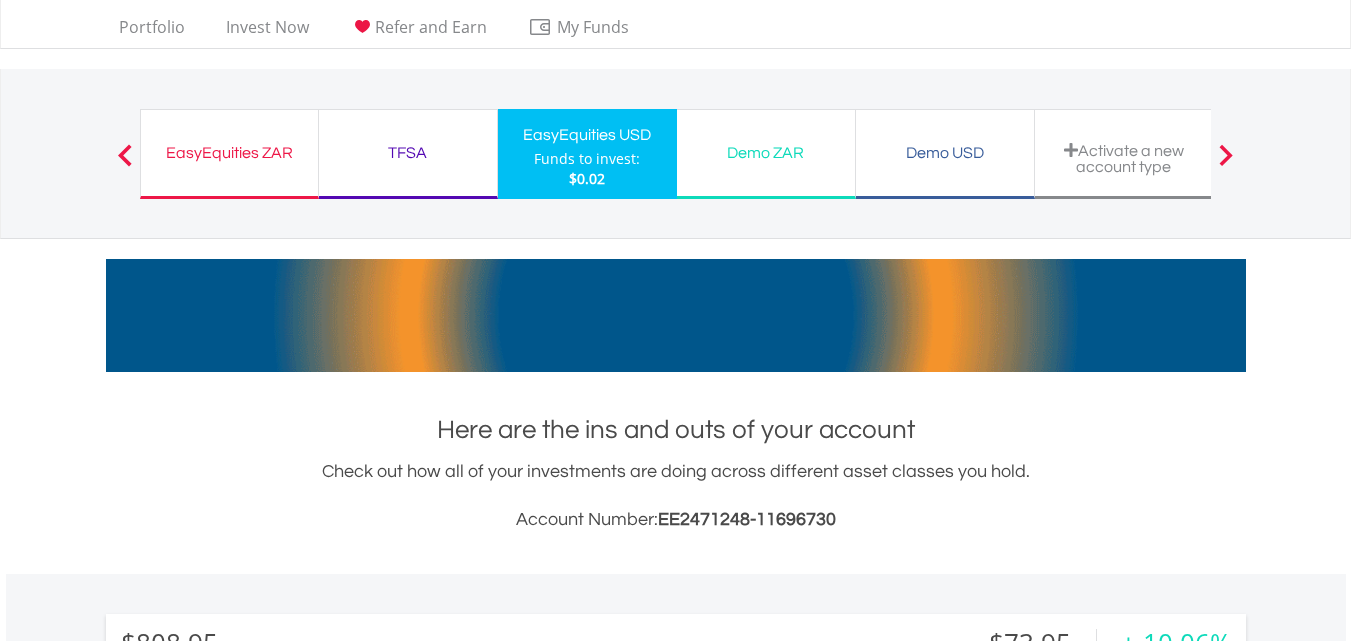 scroll, scrollTop: 0, scrollLeft: 0, axis: both 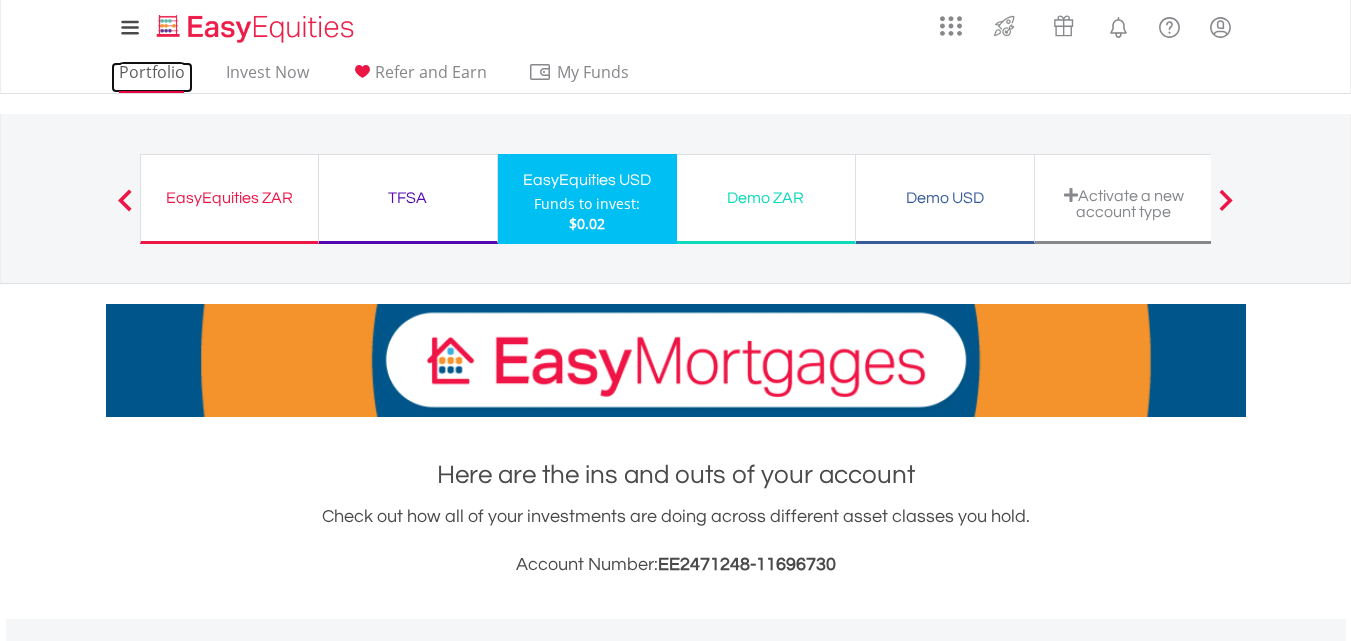 click on "Portfolio" at bounding box center [152, 77] 